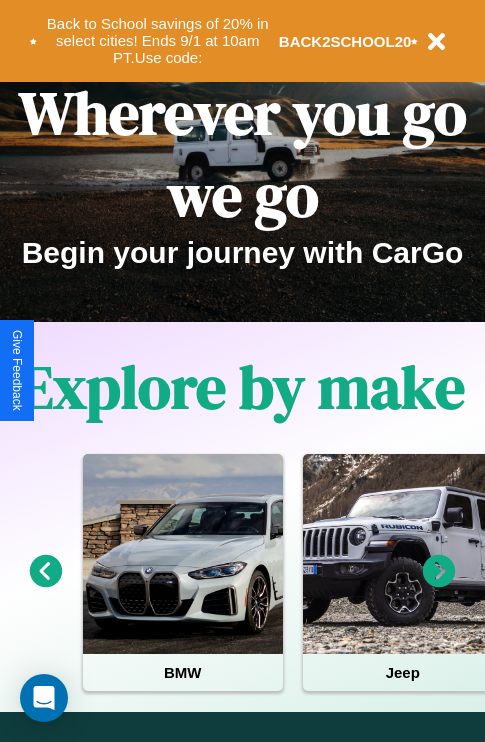 scroll, scrollTop: 0, scrollLeft: 0, axis: both 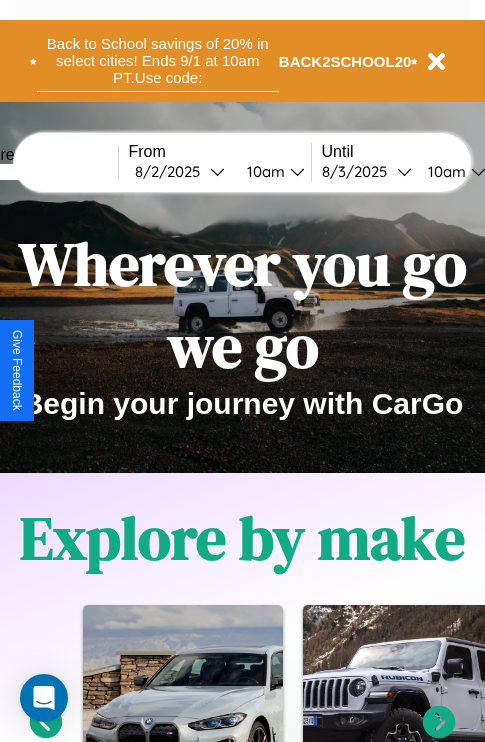 click on "Back to School savings of 20% in select cities! Ends 9/1 at 10am PT.  Use code:" at bounding box center (158, 61) 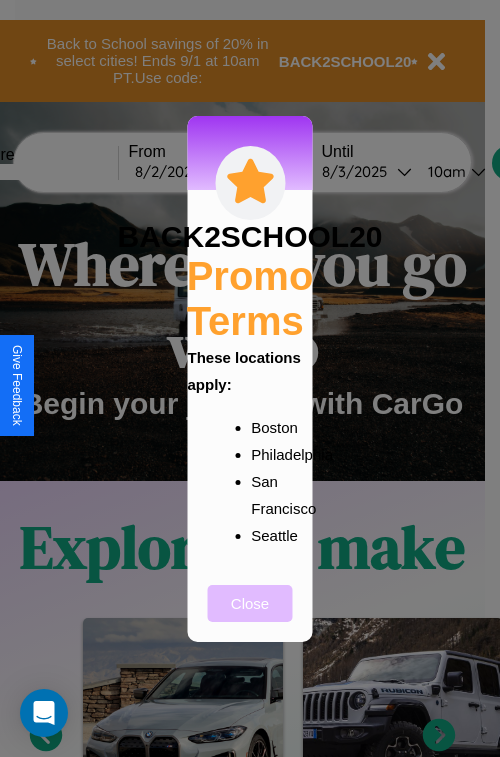 click on "Close" at bounding box center (250, 603) 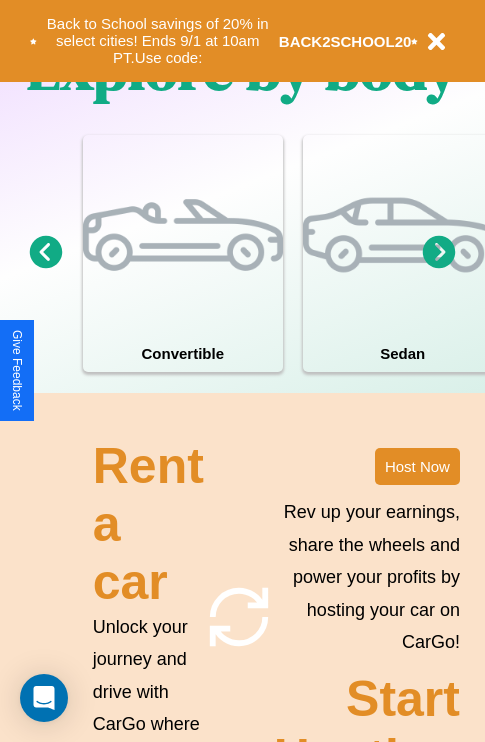 scroll, scrollTop: 1947, scrollLeft: 0, axis: vertical 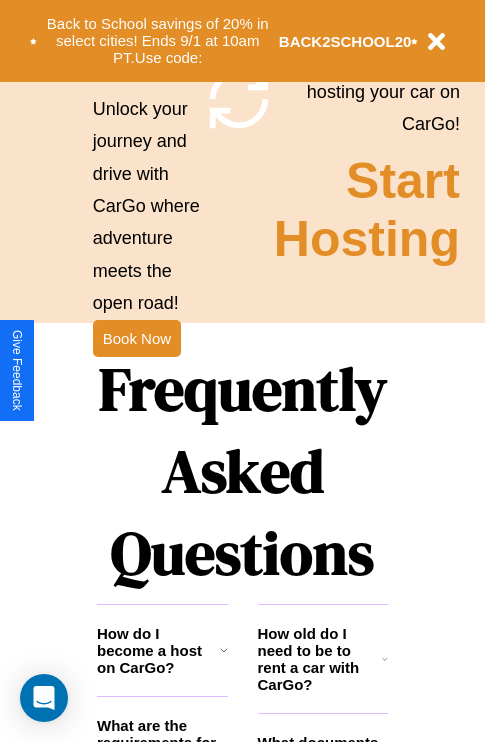 click on "Frequently Asked Questions" at bounding box center (242, 471) 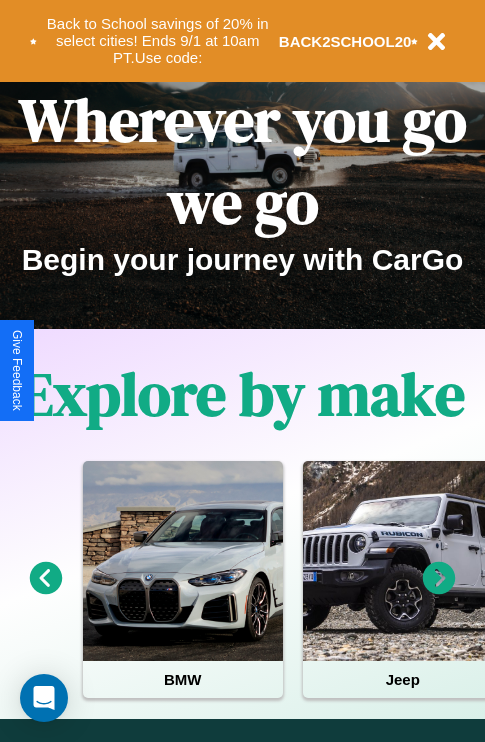 scroll, scrollTop: 0, scrollLeft: 0, axis: both 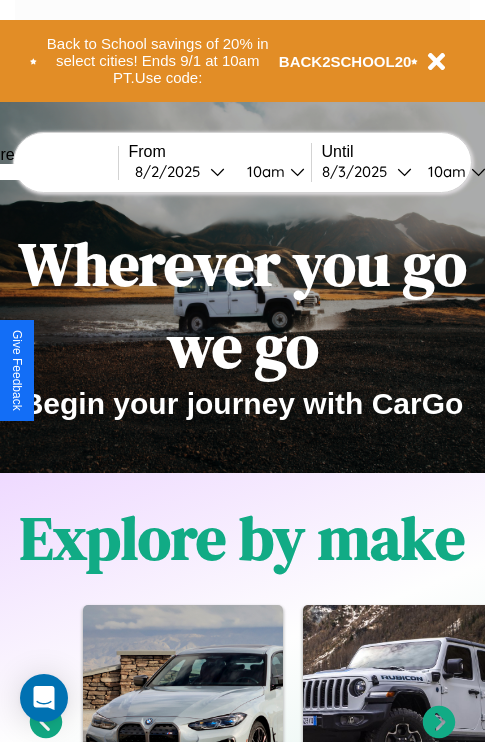 click at bounding box center (43, 172) 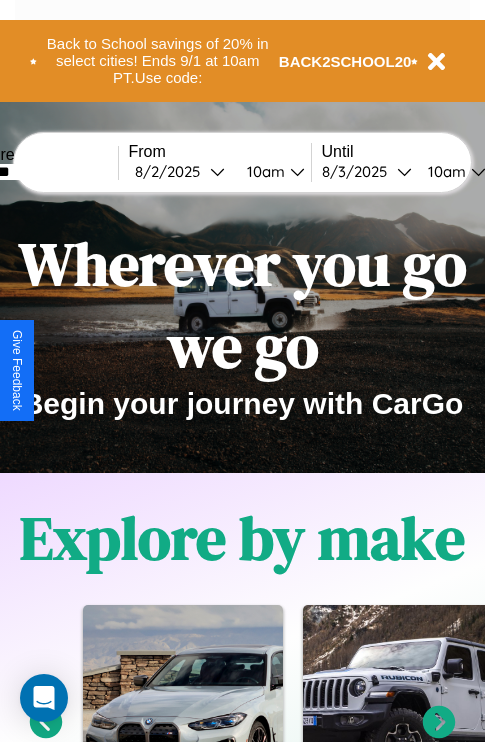 type on "*******" 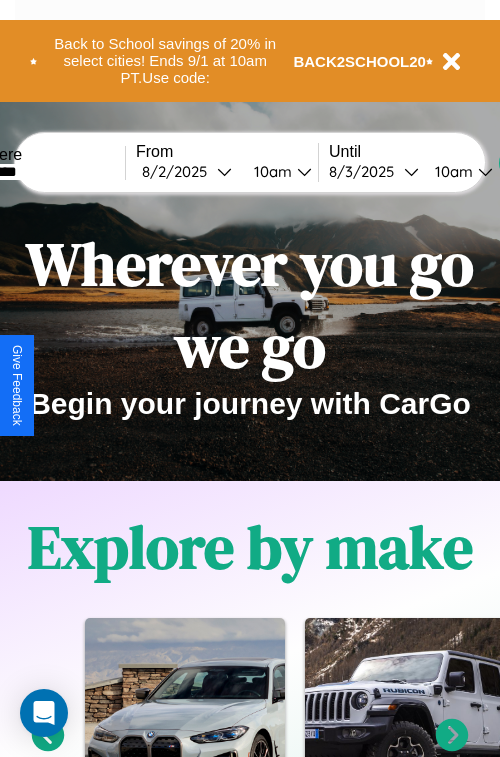 select on "*" 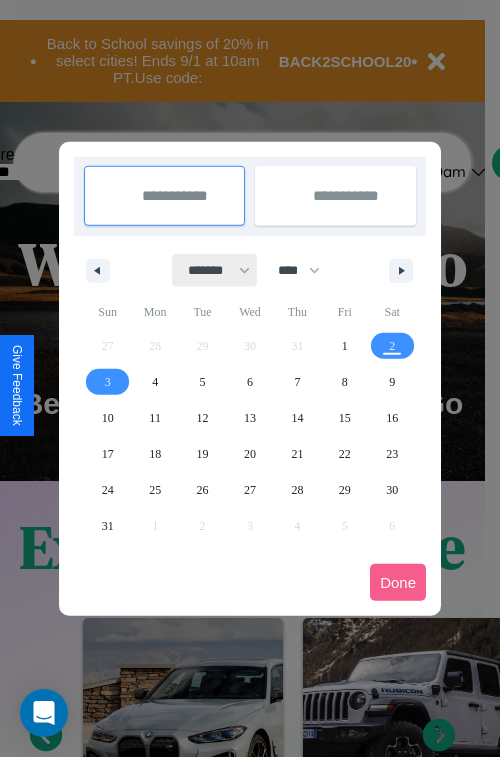 click on "******* ******** ***** ***** *** **** **** ****** ********* ******* ******** ********" at bounding box center [215, 270] 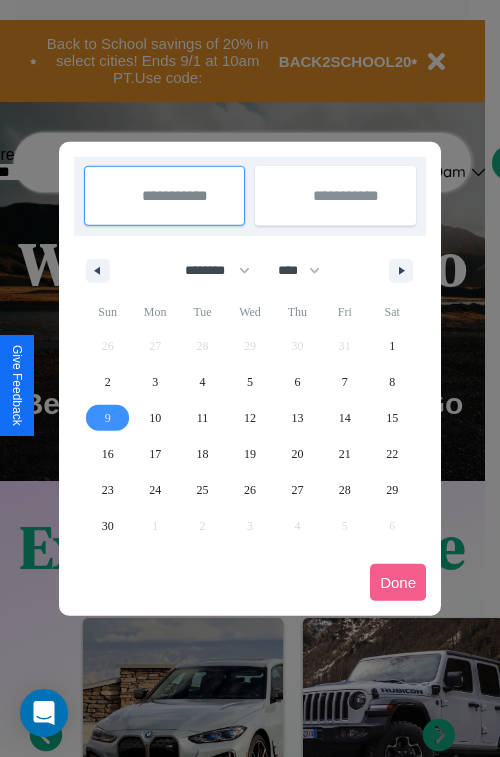 click on "9" at bounding box center (108, 418) 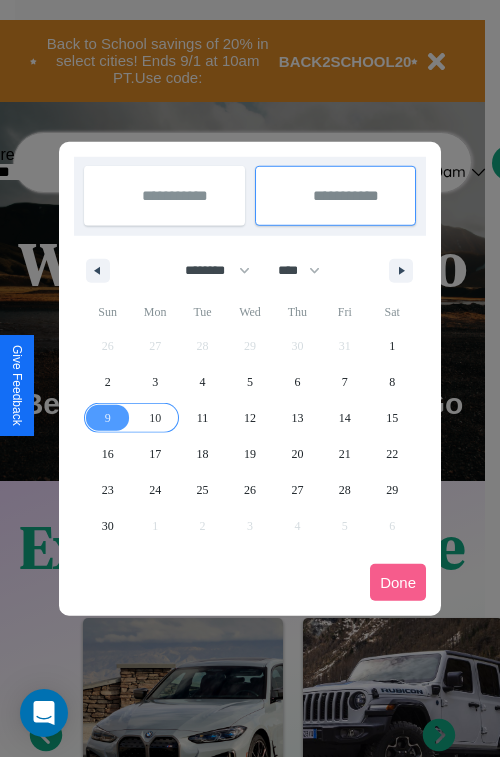 click on "10" at bounding box center [155, 418] 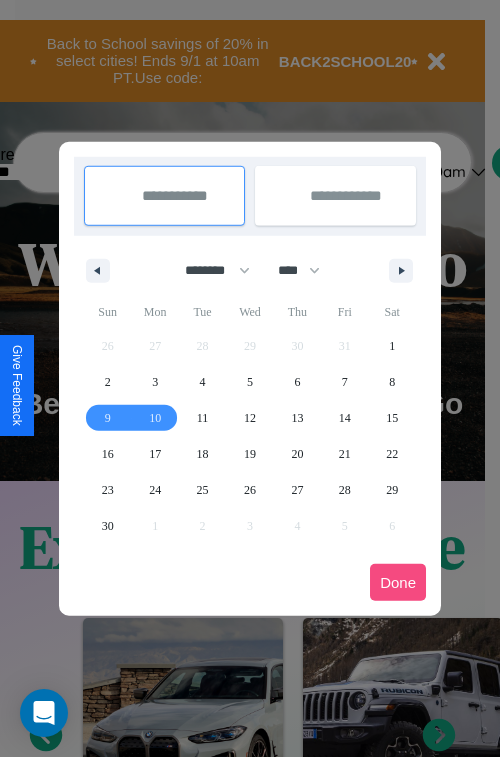 click on "Done" at bounding box center [398, 582] 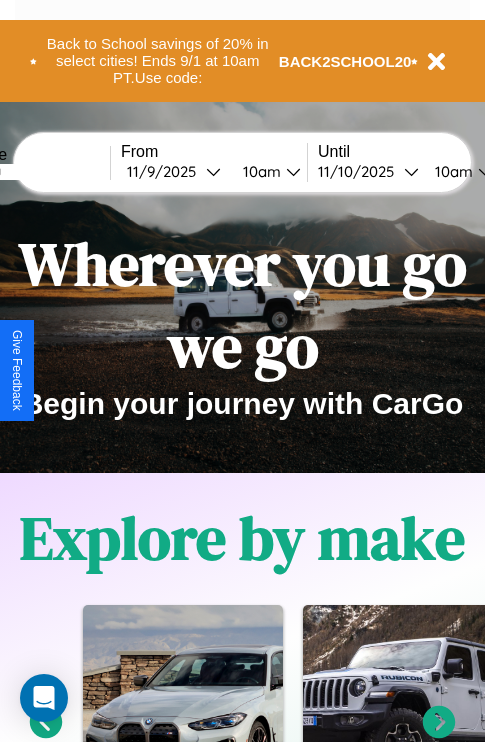 click on "10am" at bounding box center [451, 171] 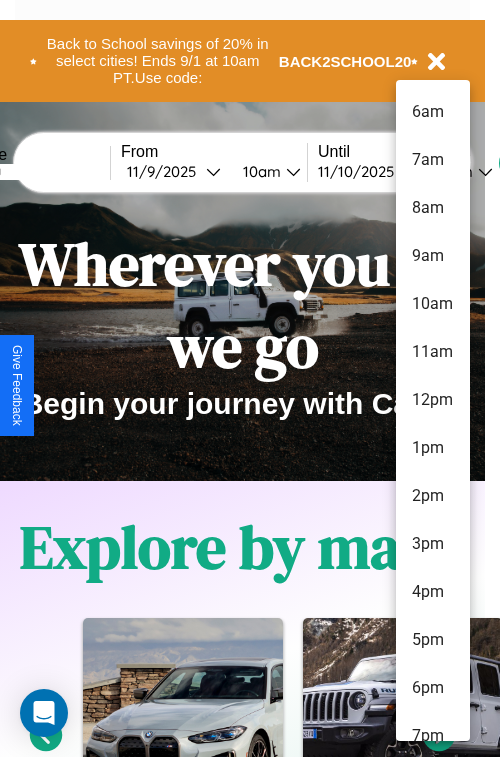 click on "5pm" at bounding box center (433, 640) 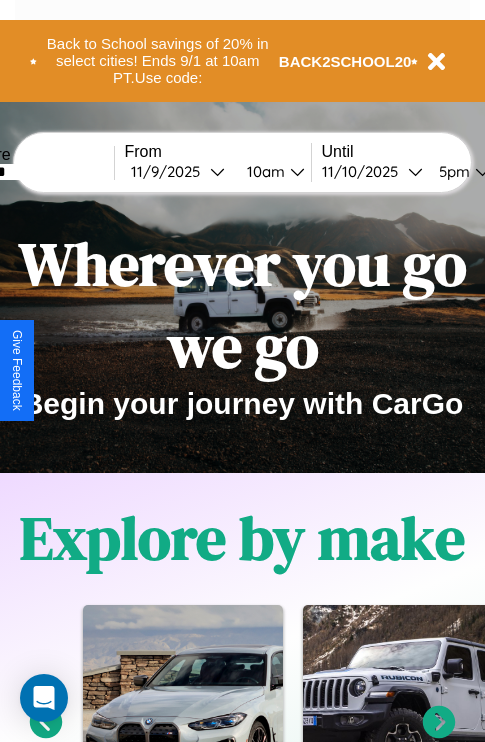 scroll, scrollTop: 0, scrollLeft: 72, axis: horizontal 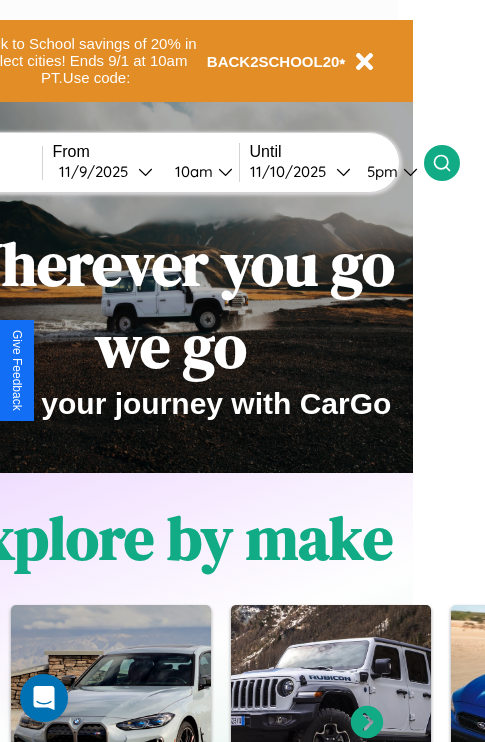 click 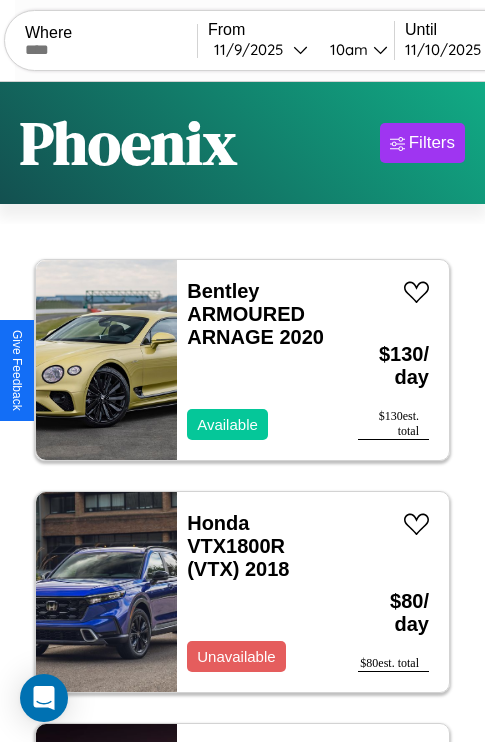 scroll, scrollTop: 79, scrollLeft: 0, axis: vertical 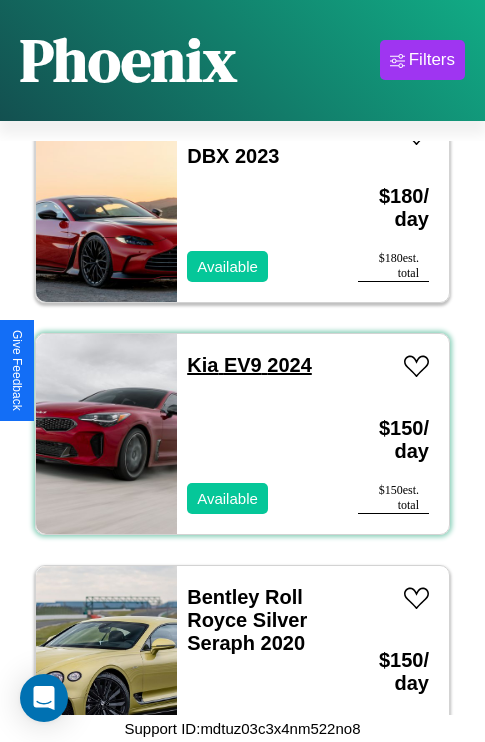click on "Kia   EV9   2024" at bounding box center (249, 365) 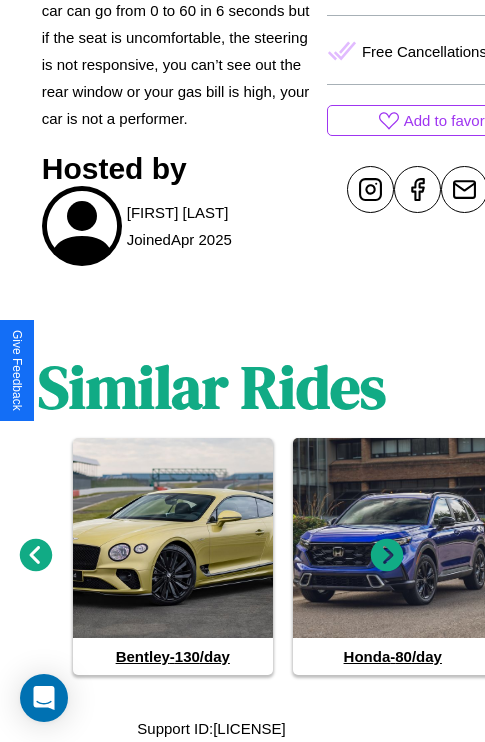 scroll, scrollTop: 945, scrollLeft: 30, axis: both 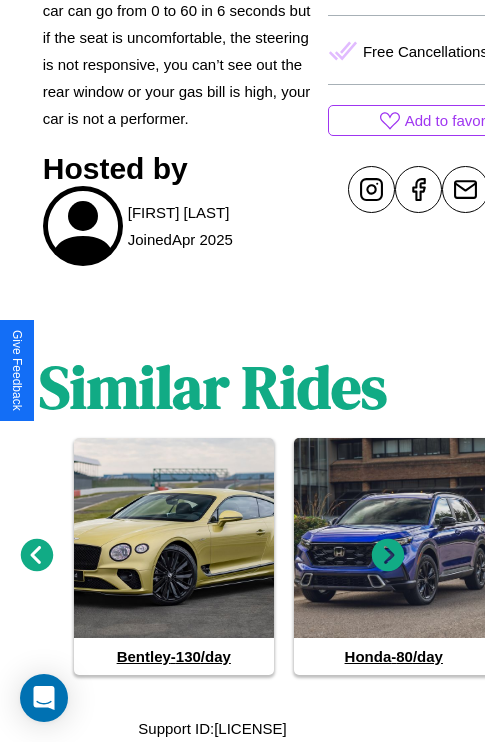 click 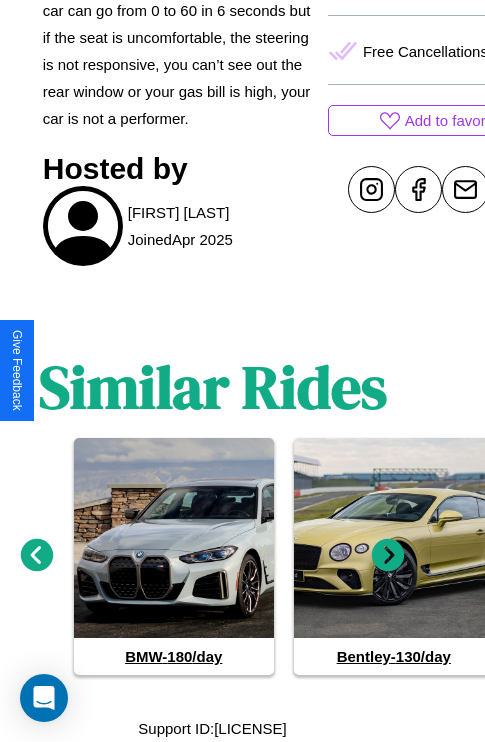 click 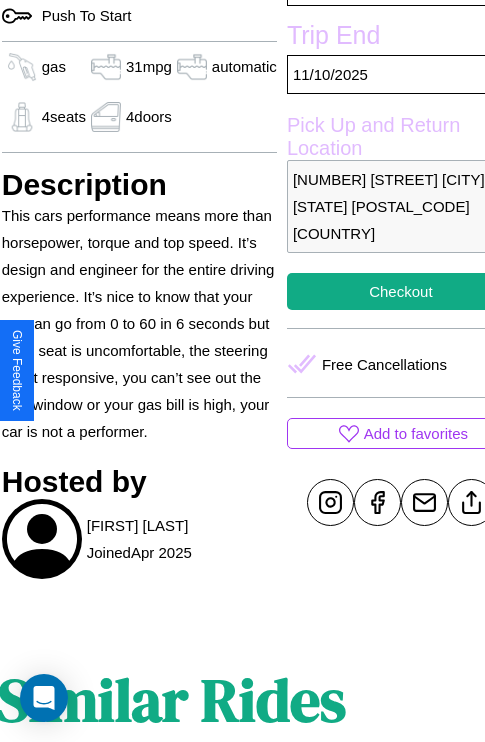 scroll, scrollTop: 499, scrollLeft: 84, axis: both 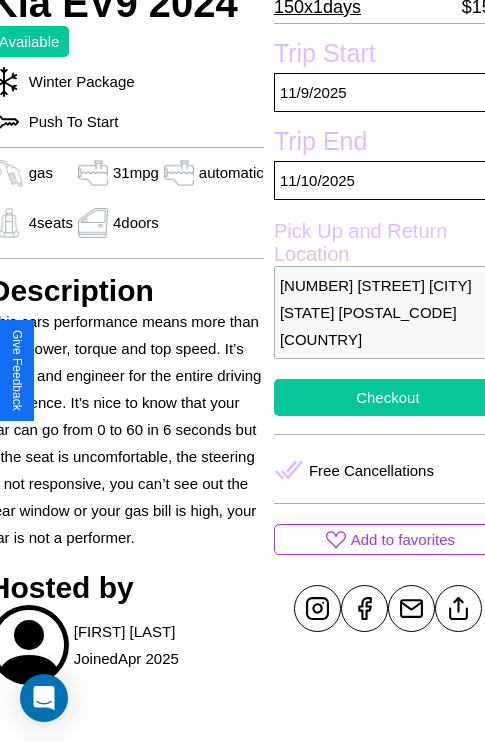 click on "Checkout" at bounding box center (388, 397) 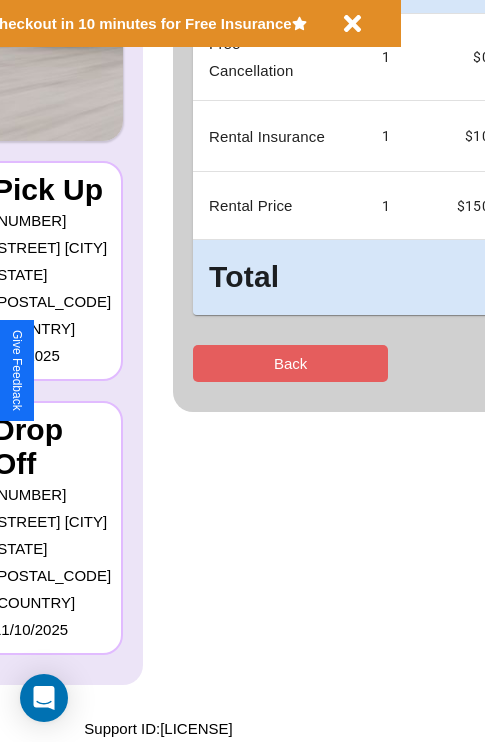 scroll, scrollTop: 0, scrollLeft: 0, axis: both 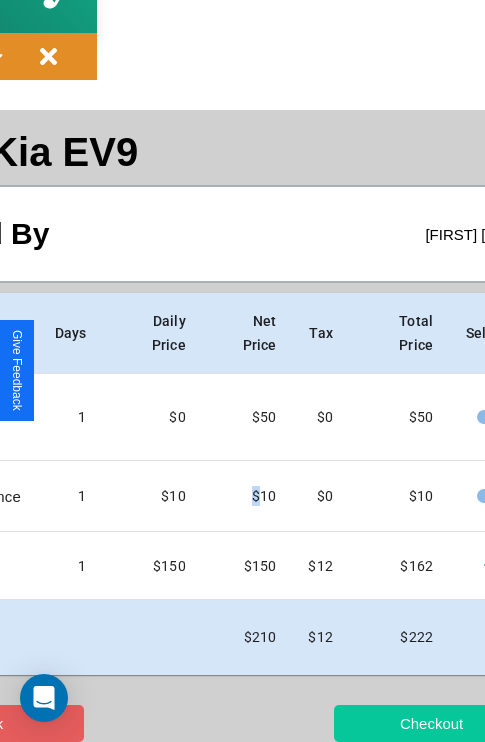 click on "Checkout" at bounding box center [431, 723] 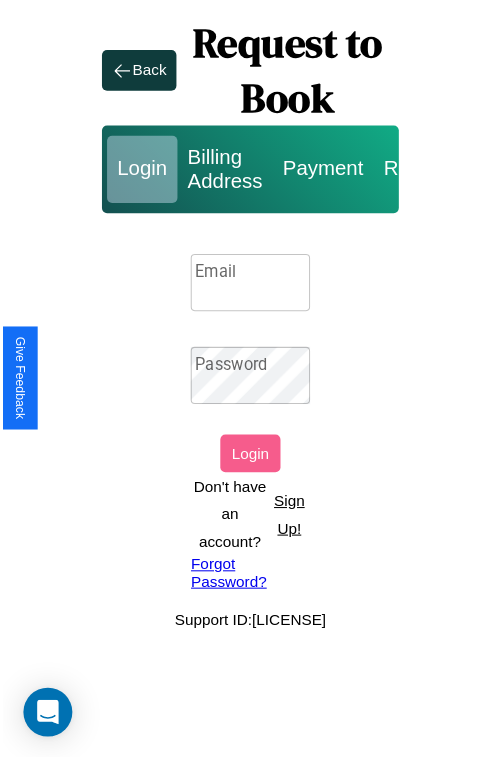 scroll, scrollTop: 0, scrollLeft: 0, axis: both 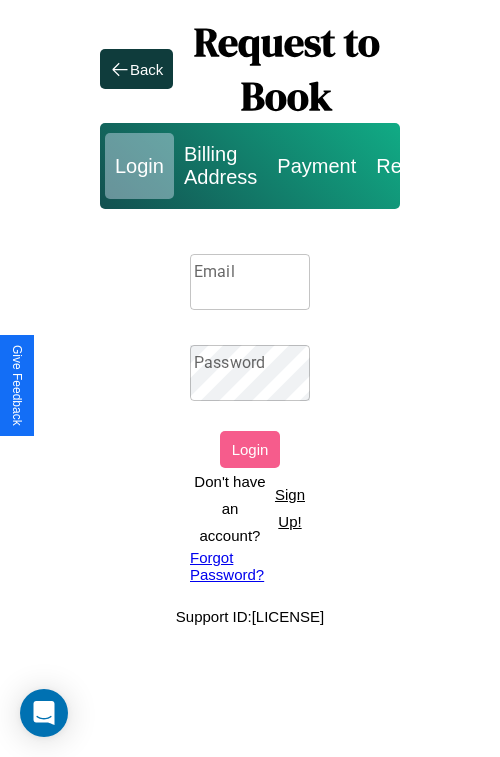 click on "Email" at bounding box center [250, 282] 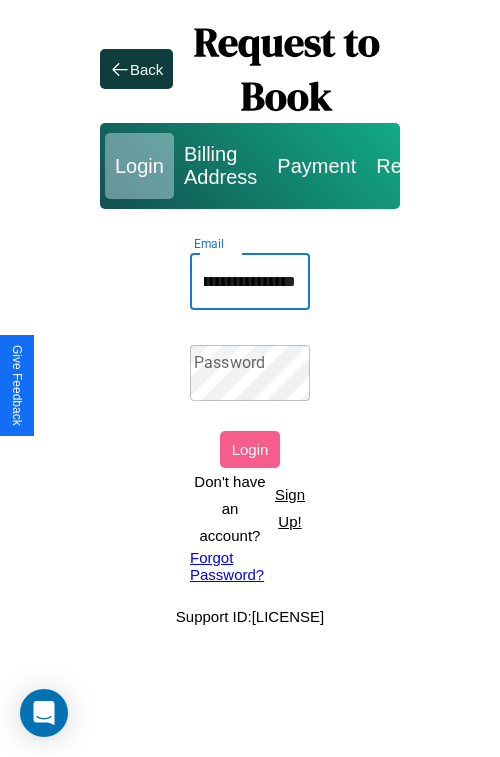 scroll, scrollTop: 0, scrollLeft: 66, axis: horizontal 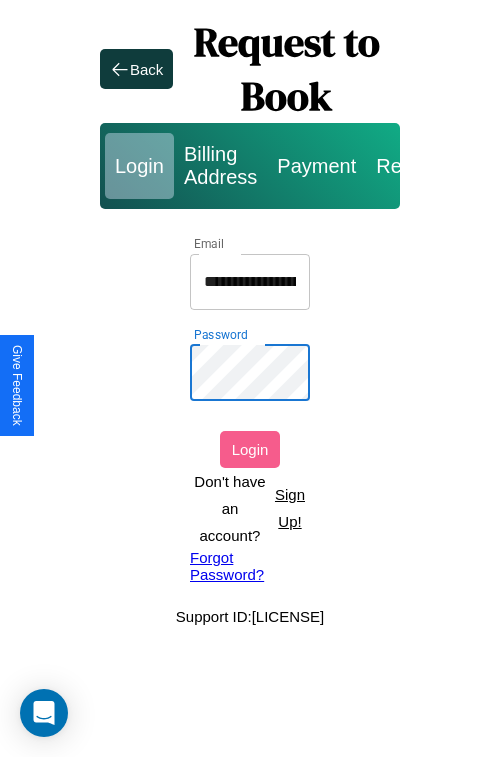 click on "Login" at bounding box center [250, 449] 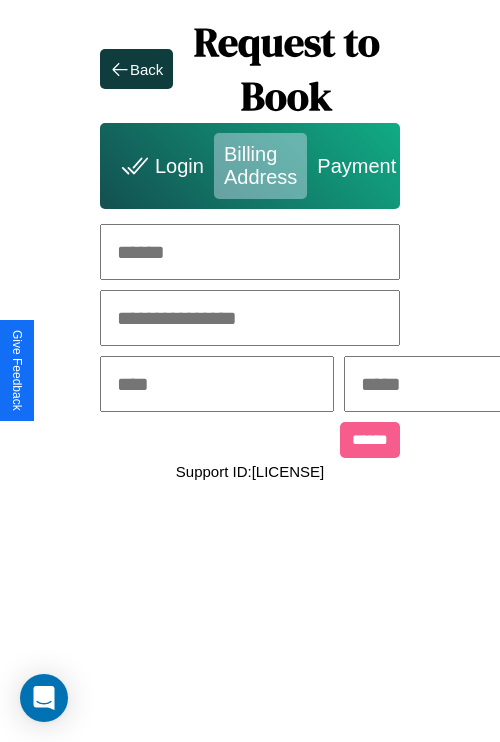 click at bounding box center (250, 252) 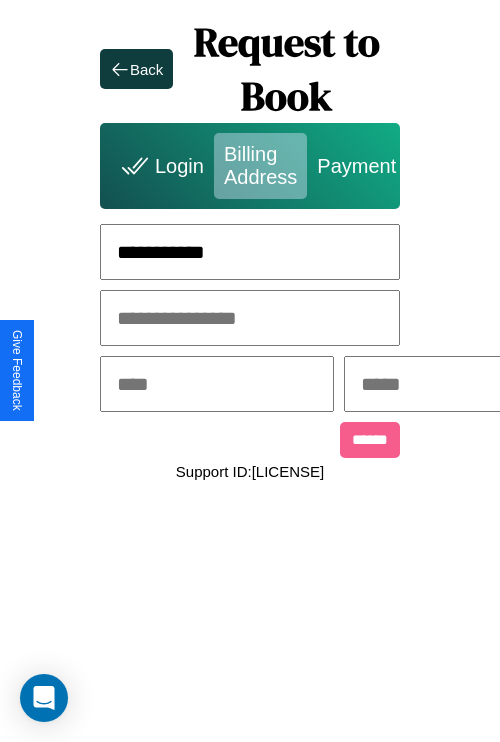 type on "**********" 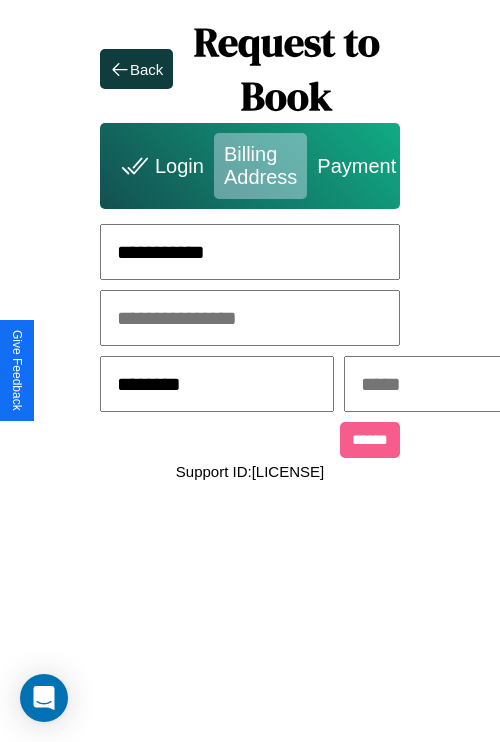 type on "********" 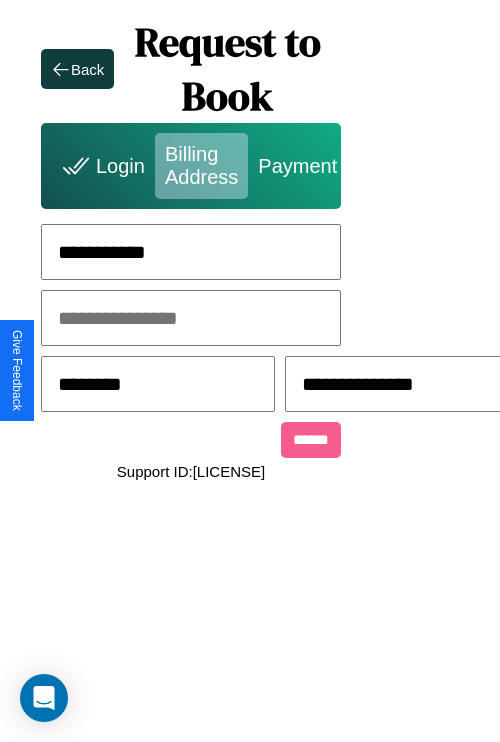 scroll, scrollTop: 0, scrollLeft: 517, axis: horizontal 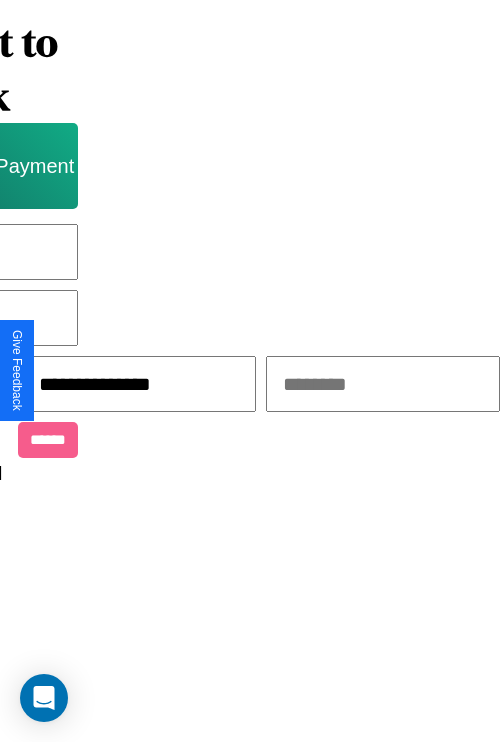 type on "**********" 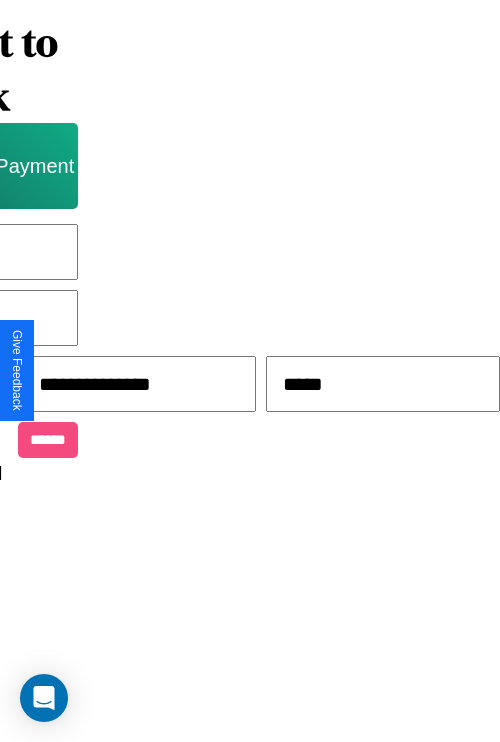 type on "*****" 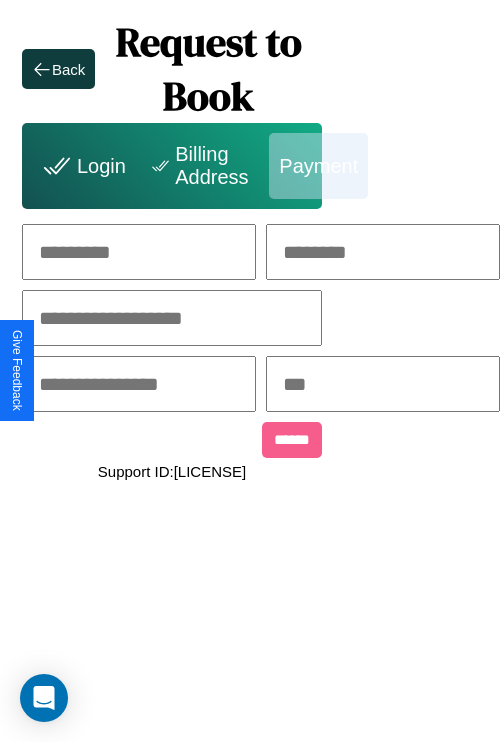 click at bounding box center (139, 252) 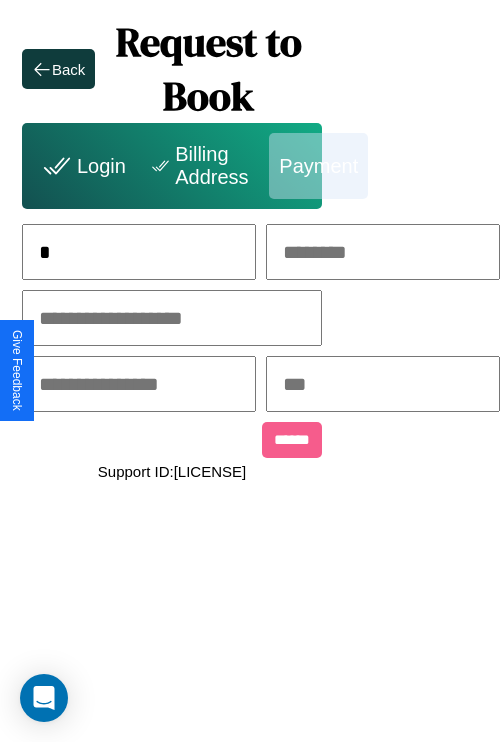 scroll, scrollTop: 0, scrollLeft: 130, axis: horizontal 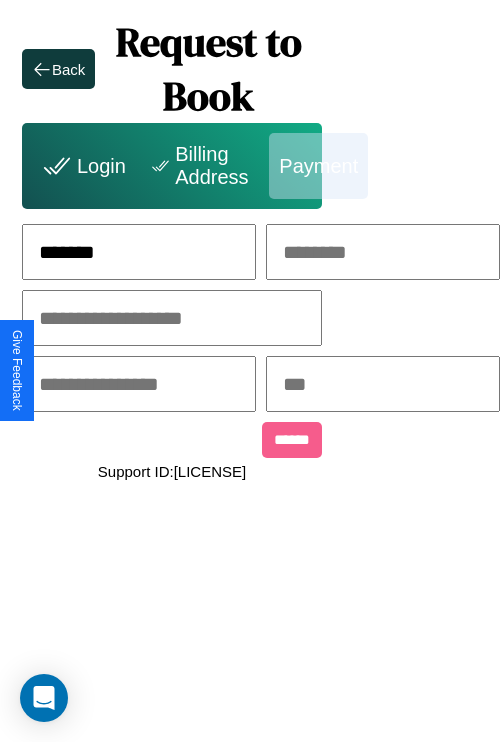 type on "*******" 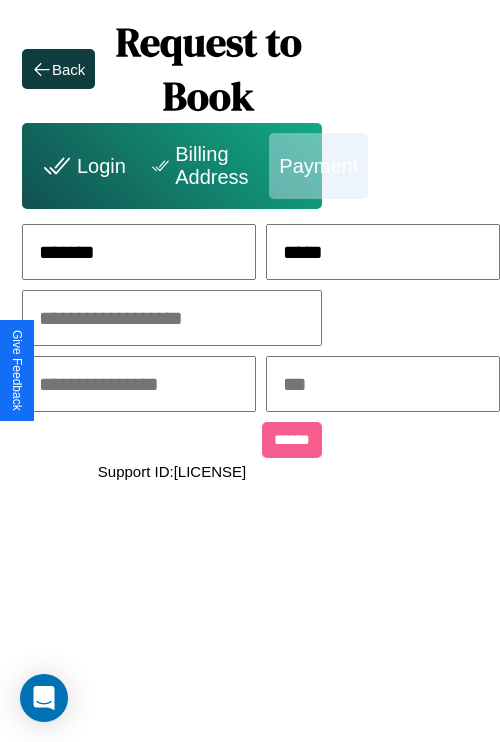 type on "*****" 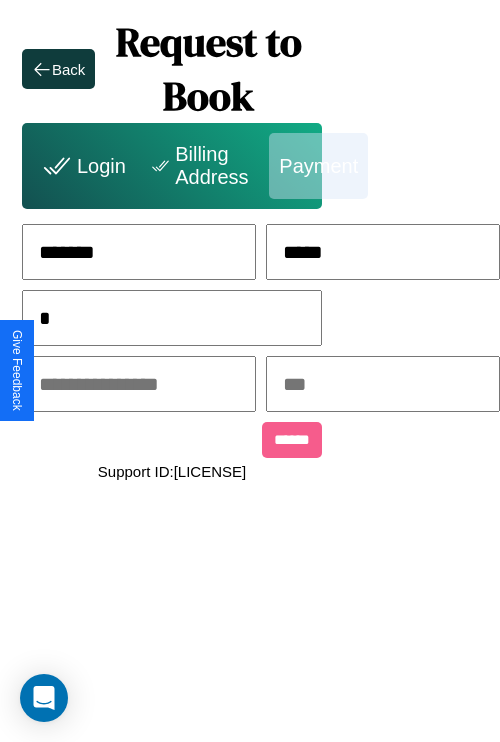 scroll, scrollTop: 0, scrollLeft: 128, axis: horizontal 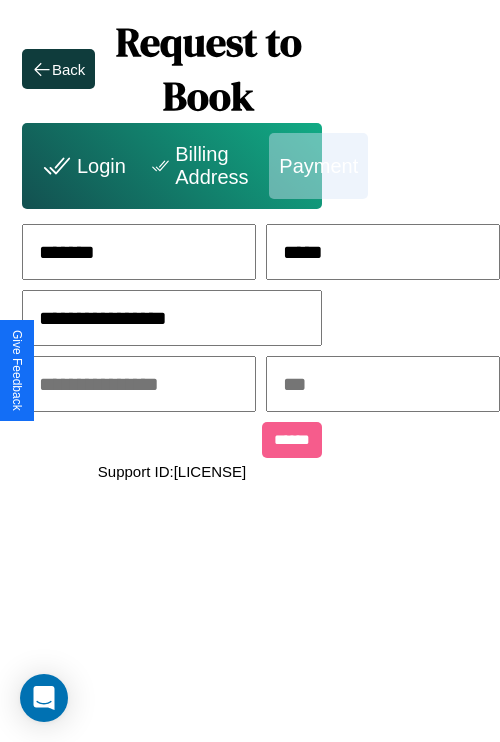type on "**********" 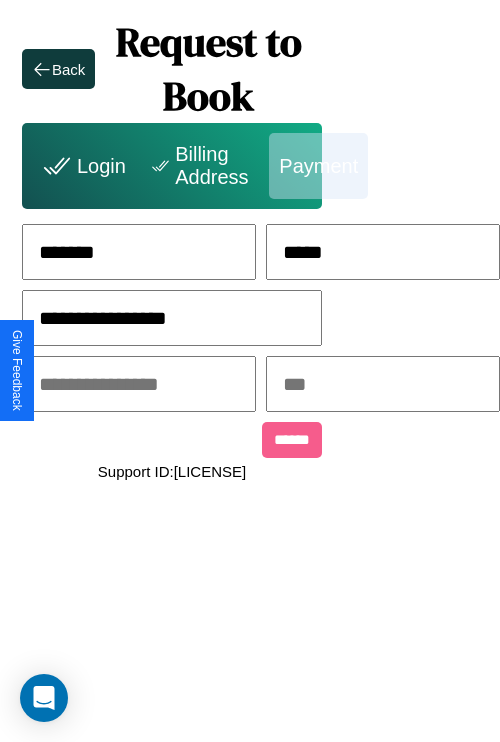 click at bounding box center (139, 384) 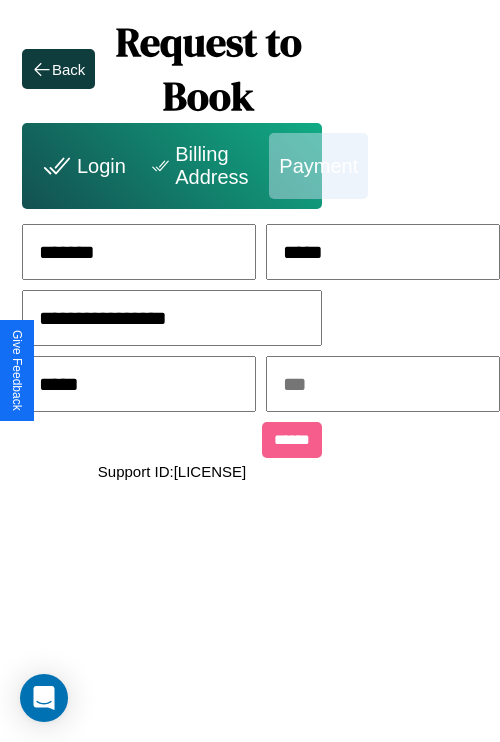type on "*****" 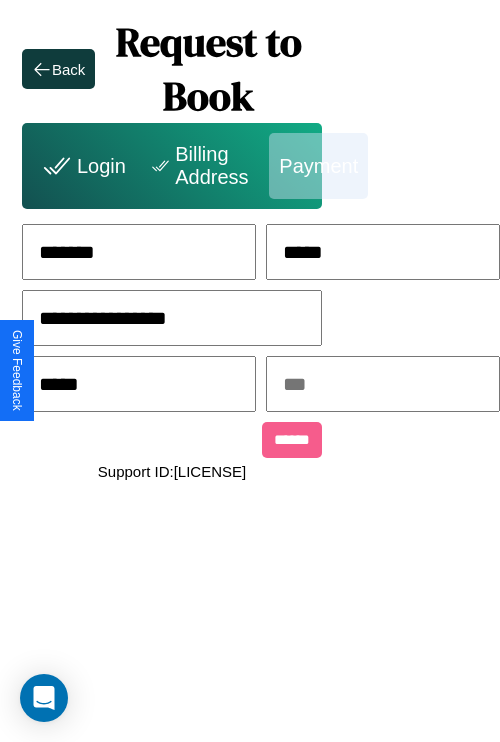 click at bounding box center (383, 384) 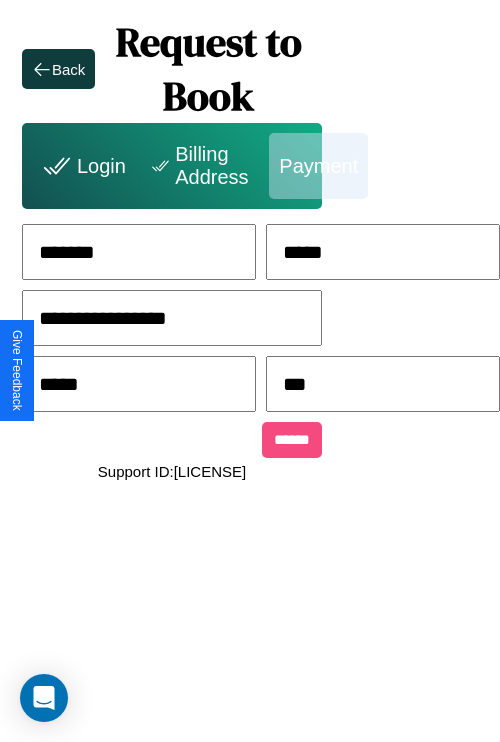 type on "***" 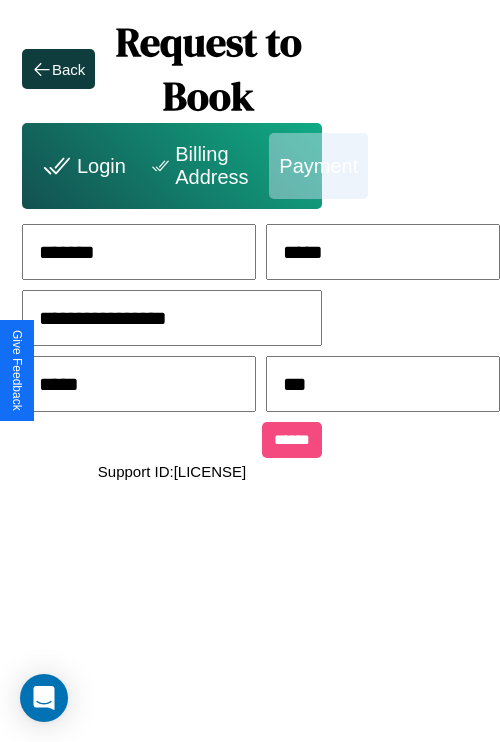 click on "******" at bounding box center (292, 440) 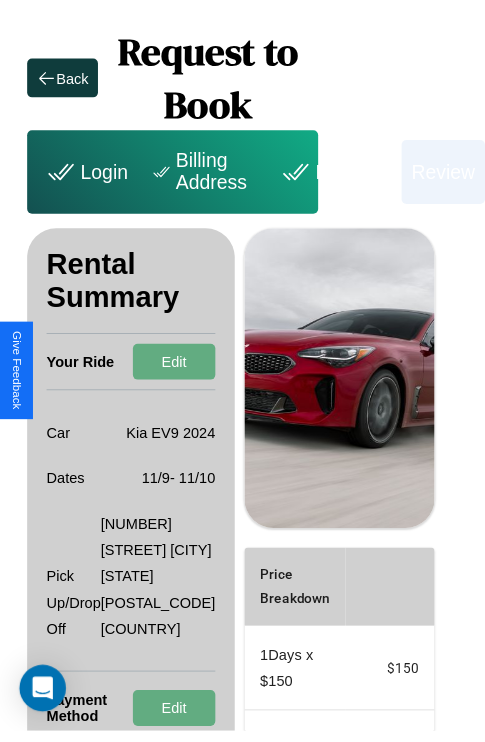 scroll, scrollTop: 0, scrollLeft: 72, axis: horizontal 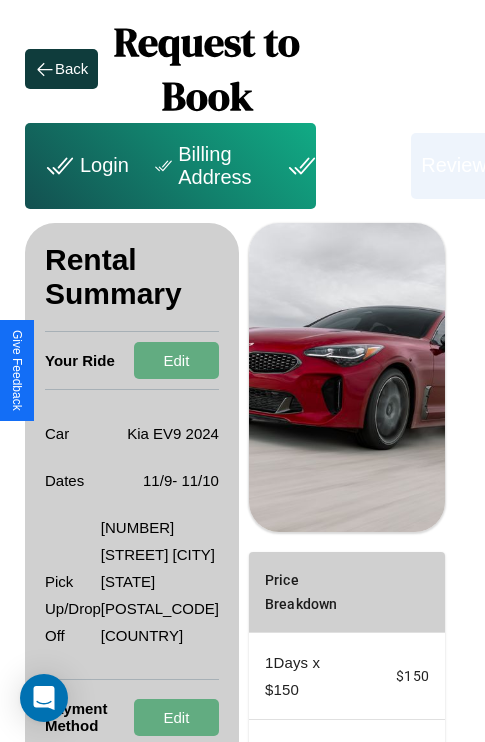 click on "Billing Address" at bounding box center (205, 166) 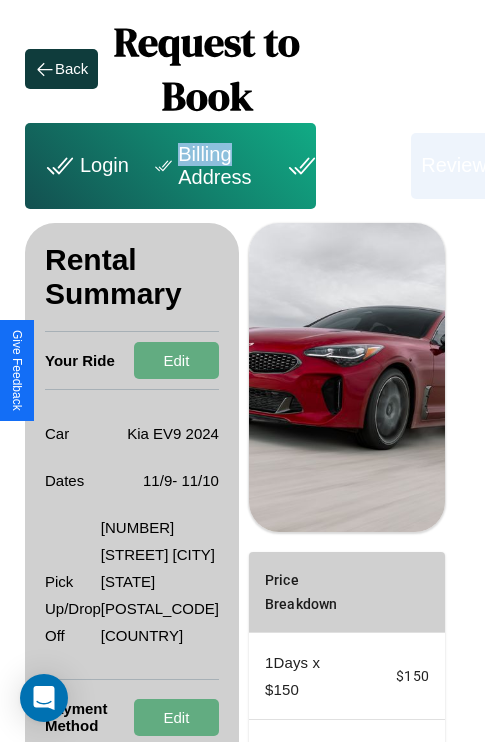 click on "Billing Address" at bounding box center [205, 166] 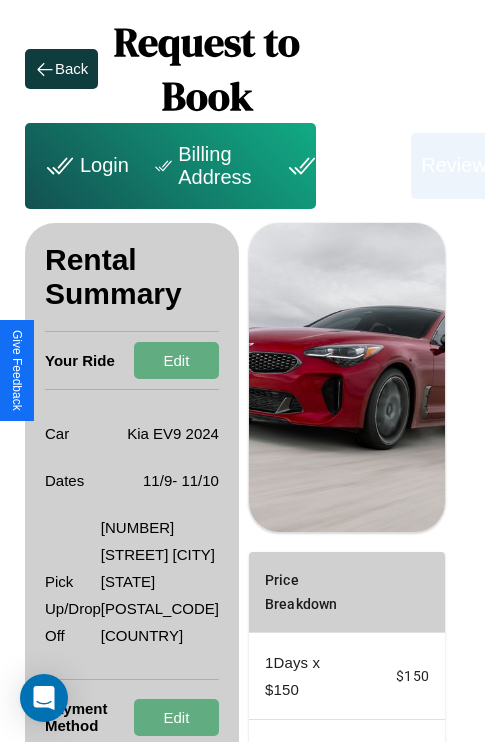 click on "Billing Address" at bounding box center [205, 166] 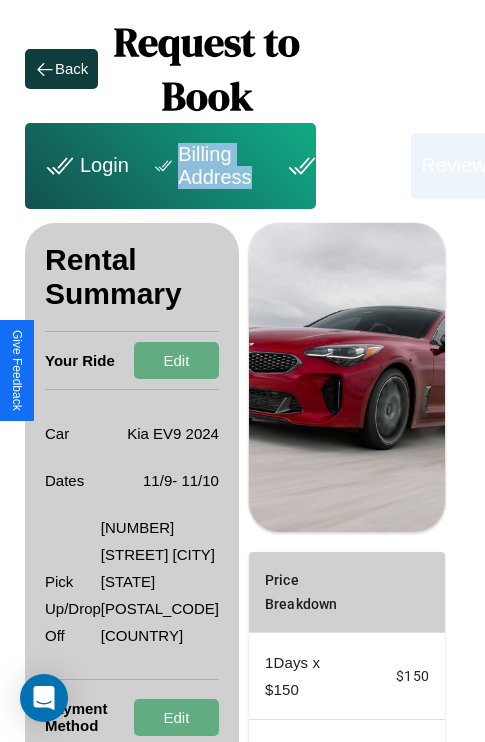 click on "Billing Address" at bounding box center [205, 166] 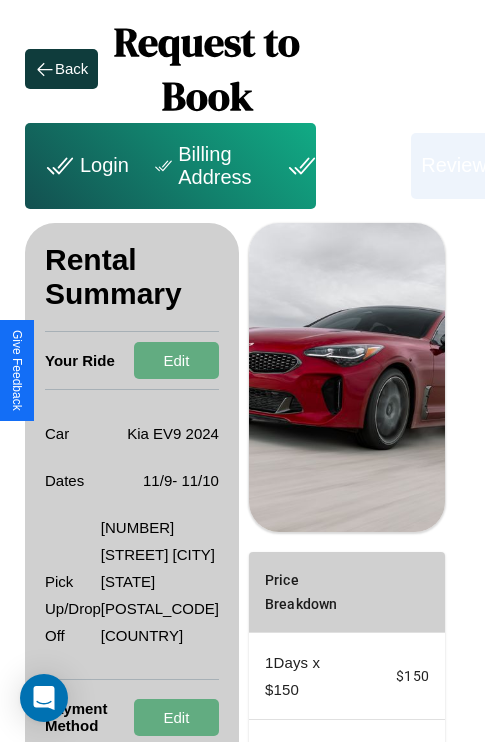 click on "Billing Address" at bounding box center [205, 166] 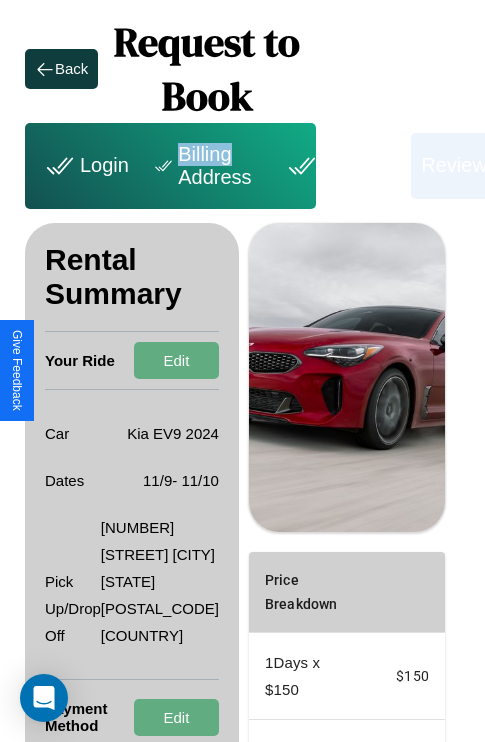 click on "Billing Address" at bounding box center [205, 166] 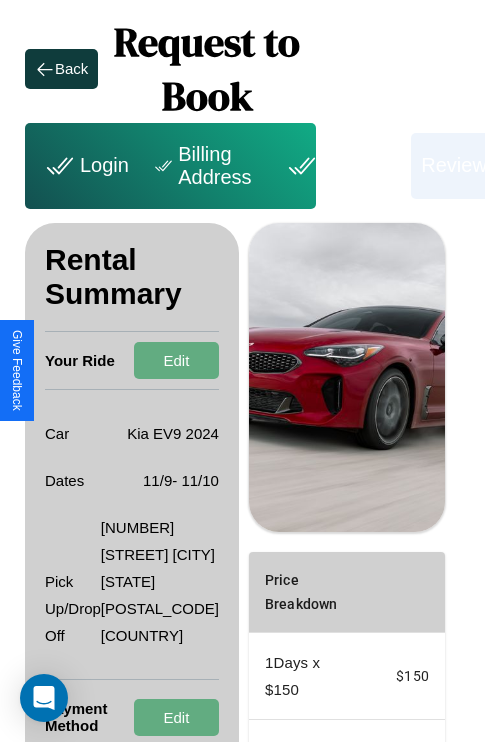 scroll, scrollTop: 355, scrollLeft: 72, axis: both 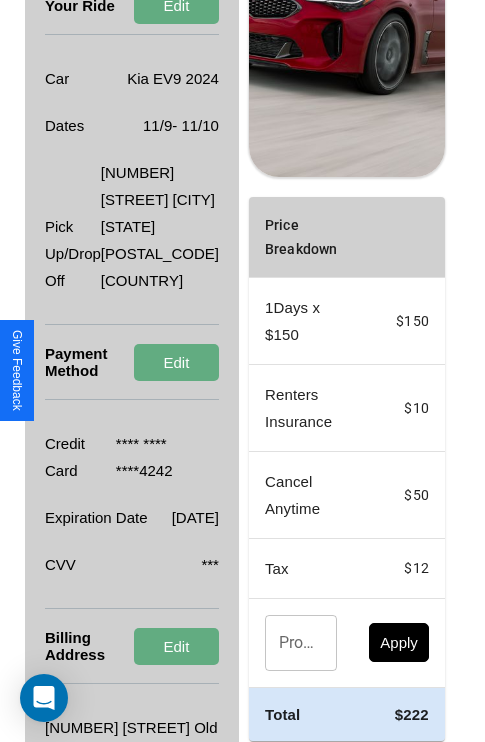 click on "Promo Code" at bounding box center [290, 643] 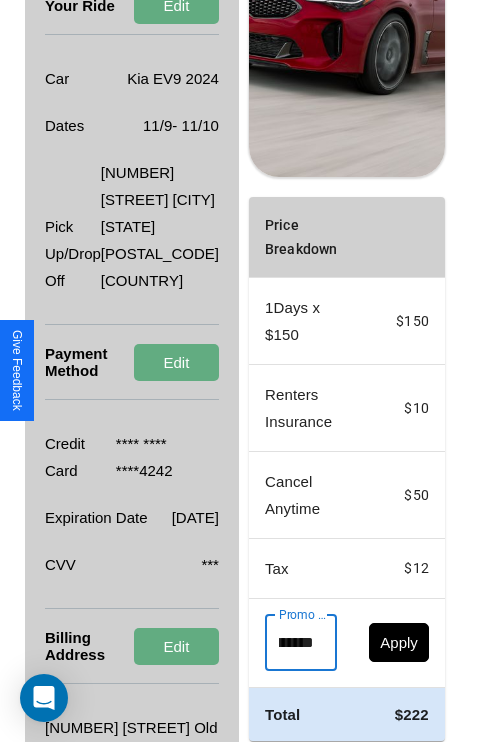scroll, scrollTop: 0, scrollLeft: 96, axis: horizontal 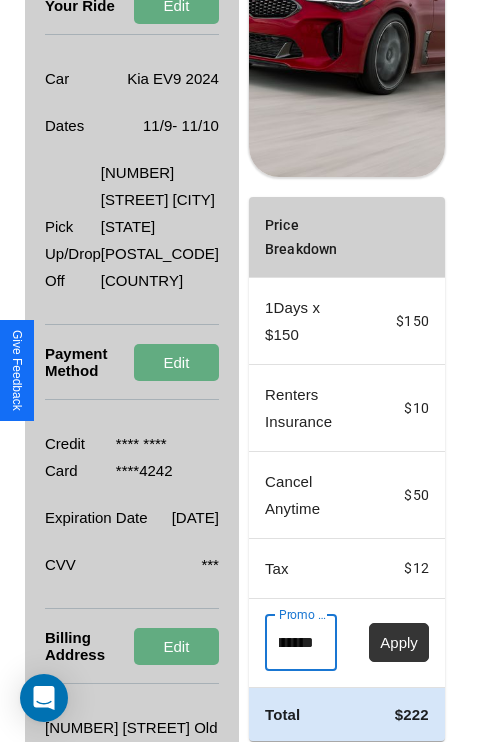 type on "**********" 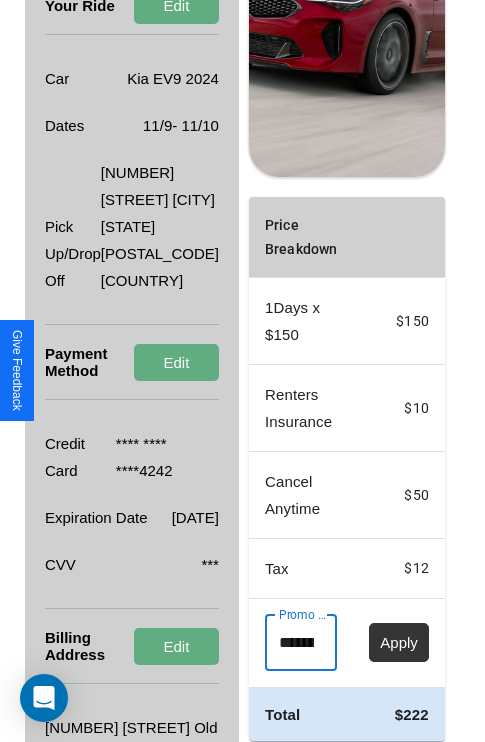 click on "Apply" at bounding box center (399, 642) 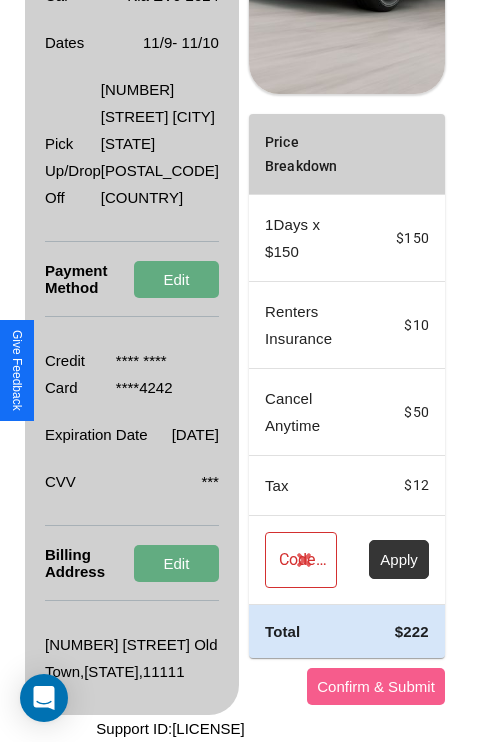 scroll, scrollTop: 509, scrollLeft: 72, axis: both 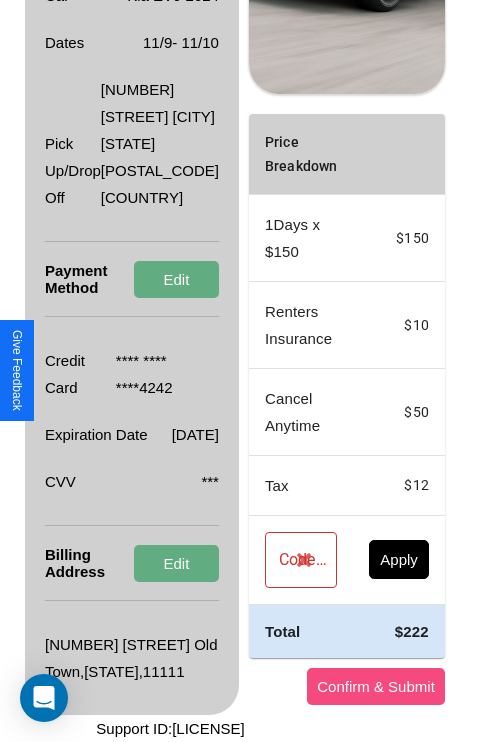 click on "Confirm & Submit" at bounding box center [376, 686] 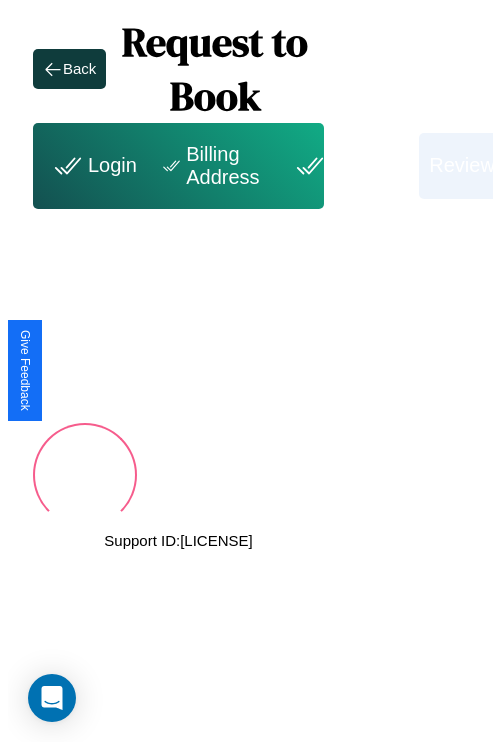 scroll, scrollTop: 0, scrollLeft: 72, axis: horizontal 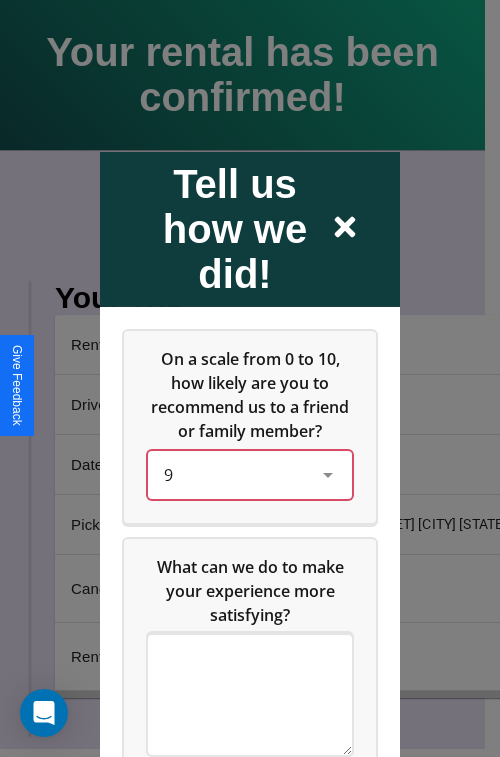 click on "9" at bounding box center [234, 474] 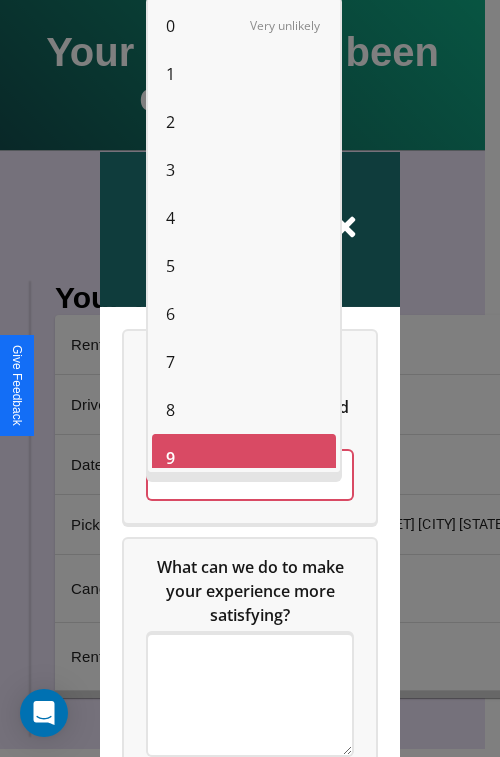 scroll, scrollTop: 14, scrollLeft: 0, axis: vertical 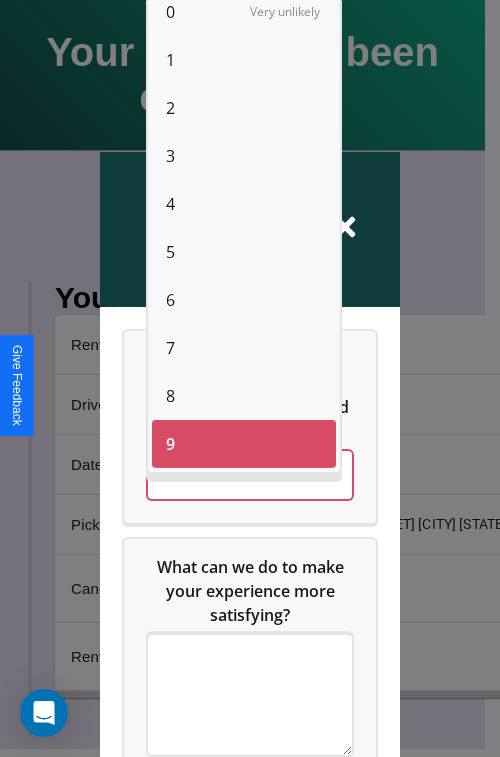 click on "0" at bounding box center [170, 12] 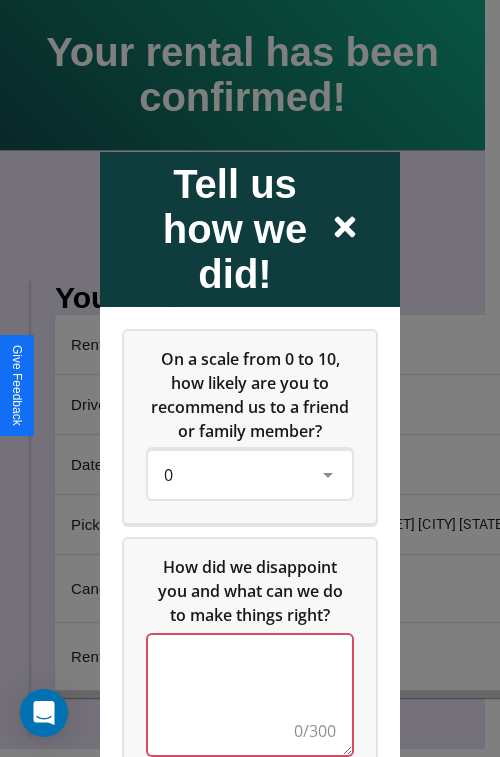 click at bounding box center (250, 694) 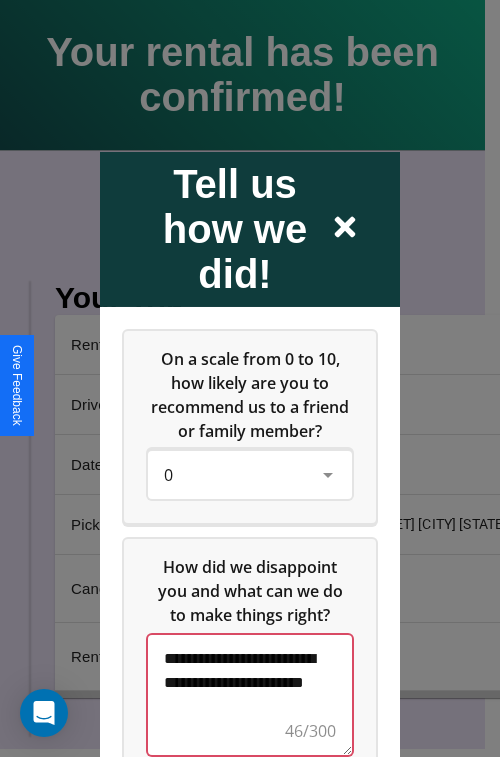 scroll, scrollTop: 5, scrollLeft: 0, axis: vertical 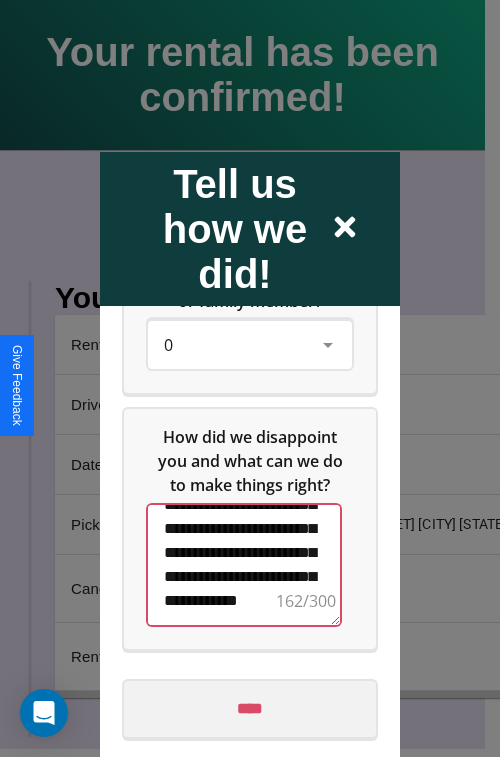 type on "**********" 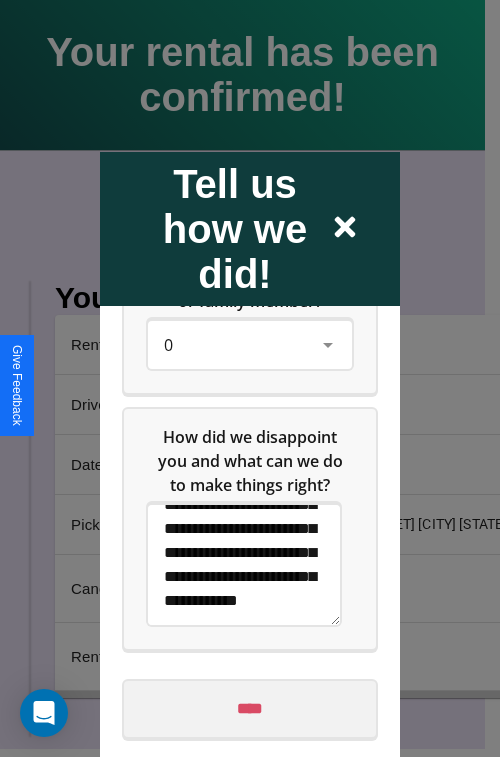 click on "****" at bounding box center (250, 708) 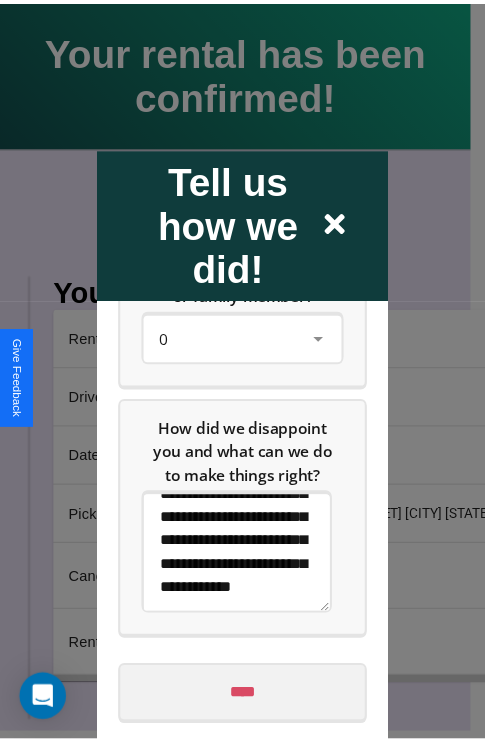 scroll, scrollTop: 0, scrollLeft: 0, axis: both 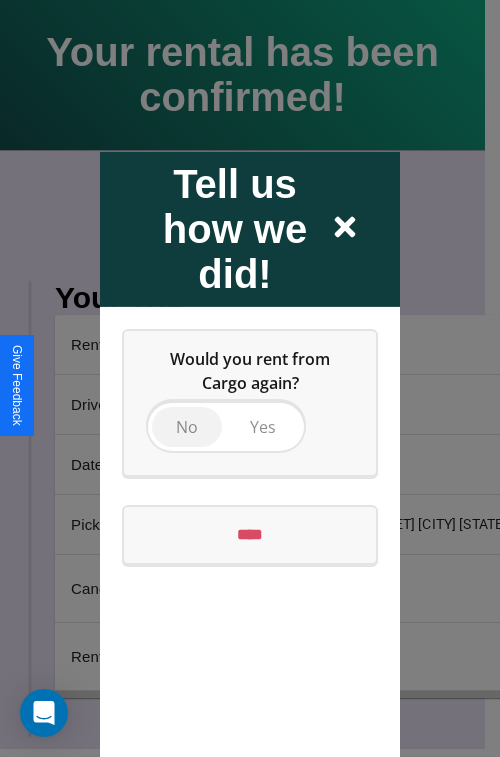 click on "No" at bounding box center [187, 426] 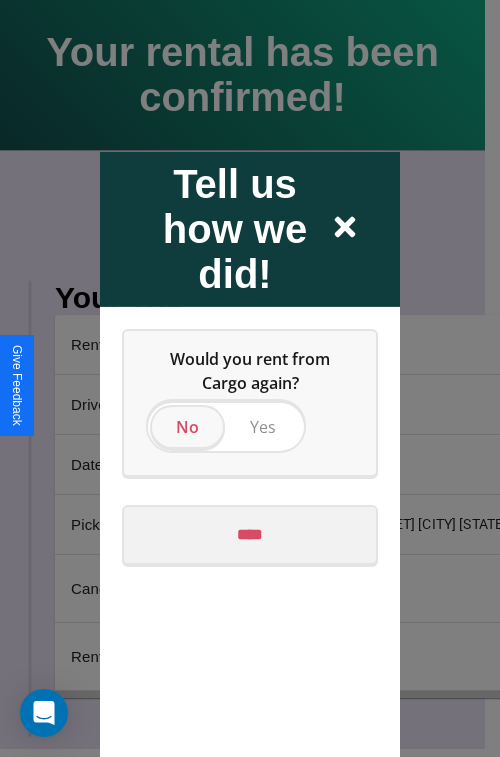 click on "****" at bounding box center (250, 534) 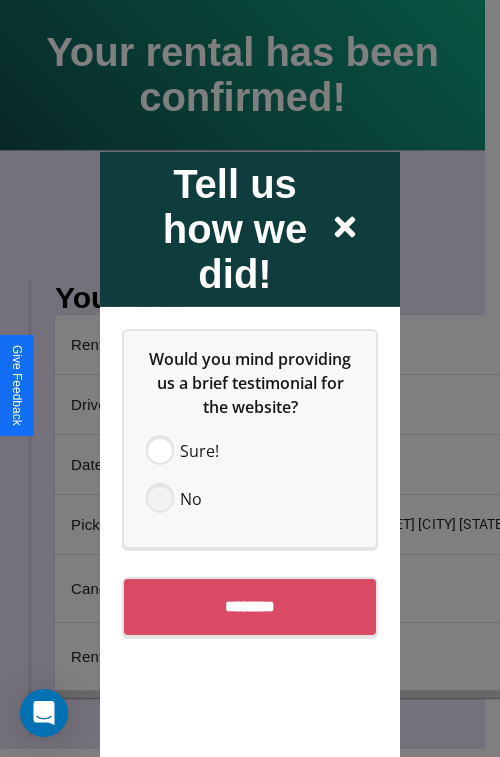 click at bounding box center (160, 498) 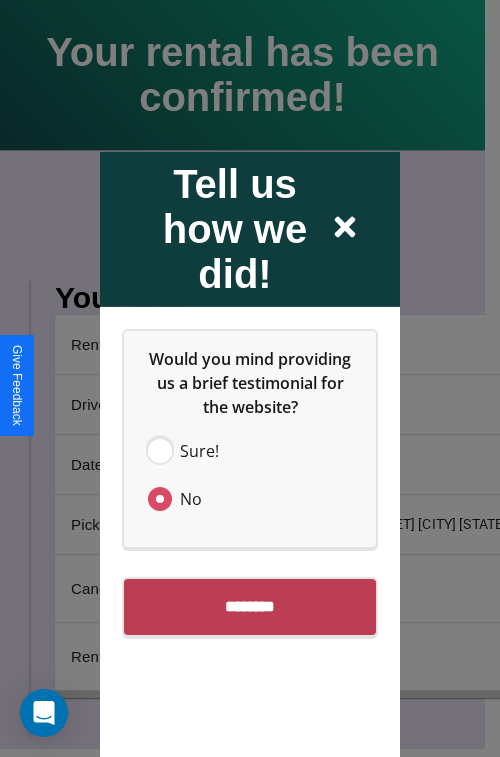 click on "********" at bounding box center [250, 606] 